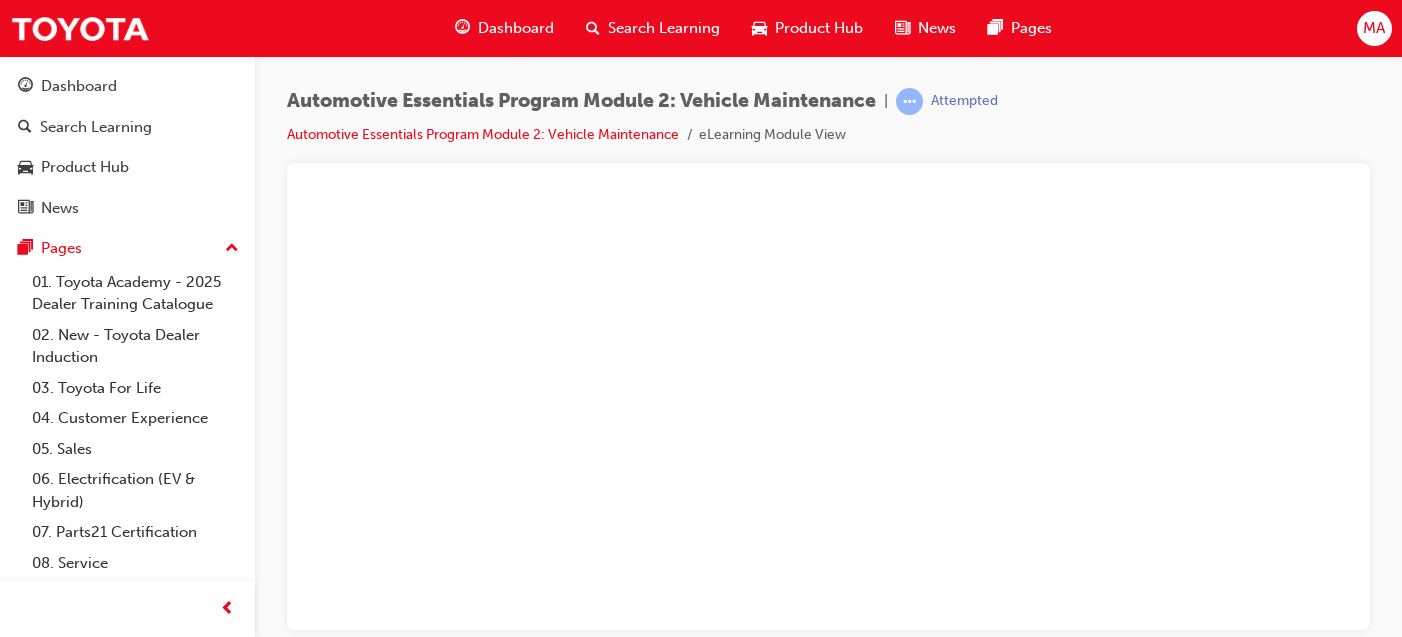 scroll, scrollTop: 0, scrollLeft: 0, axis: both 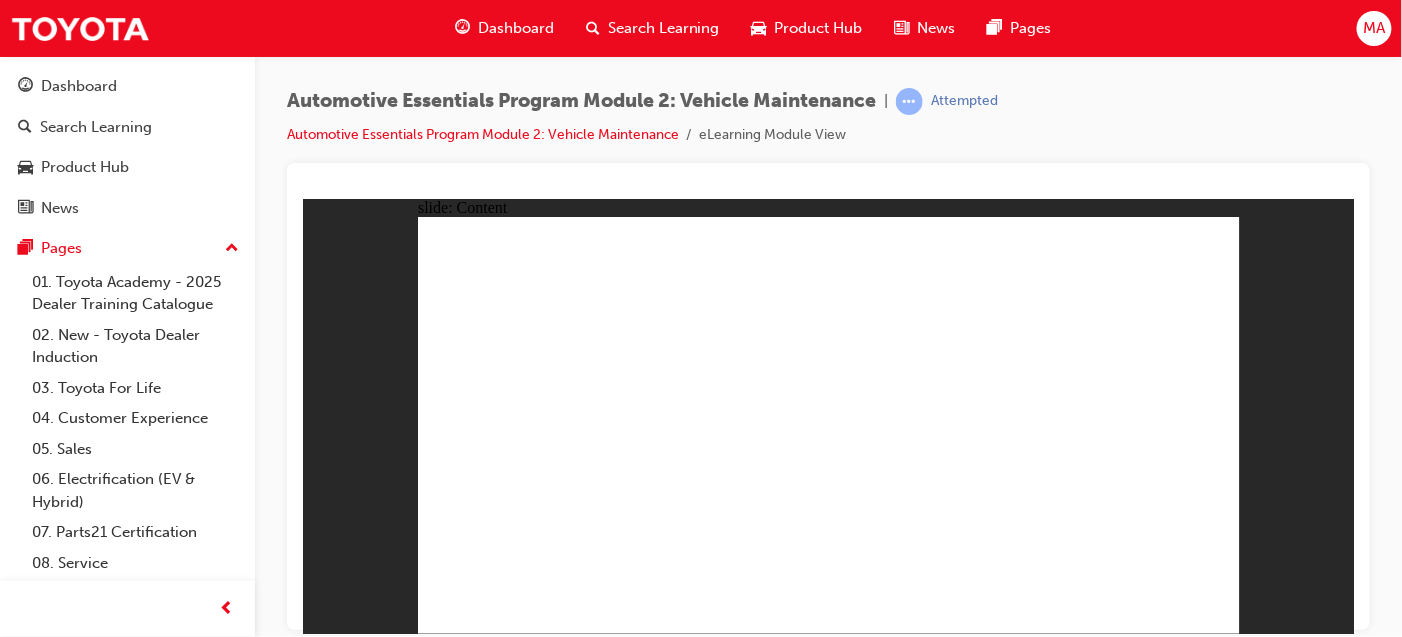 click 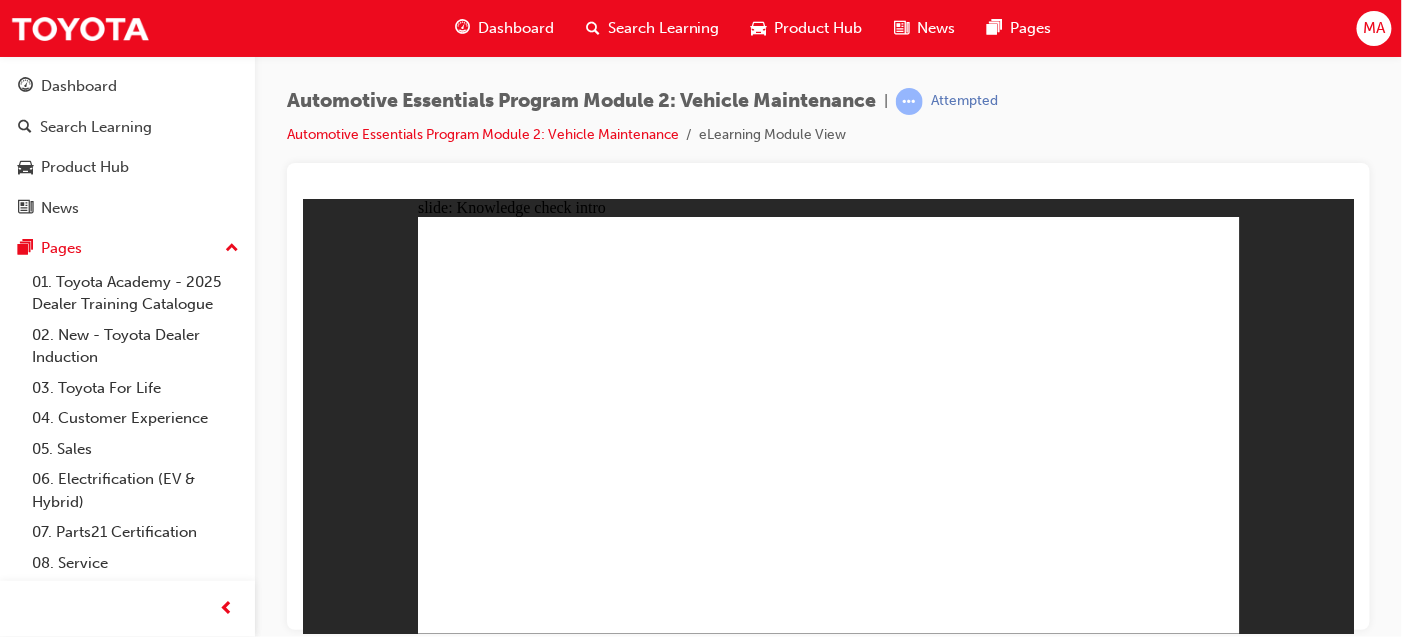 click 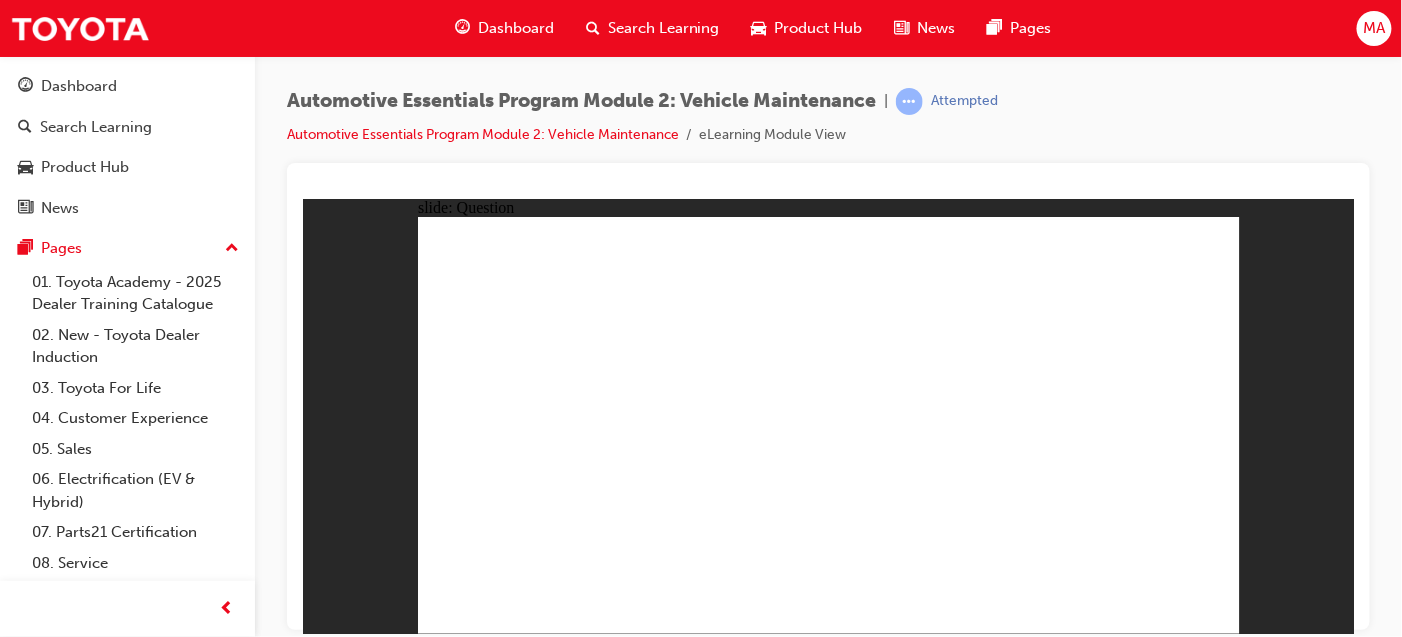 click 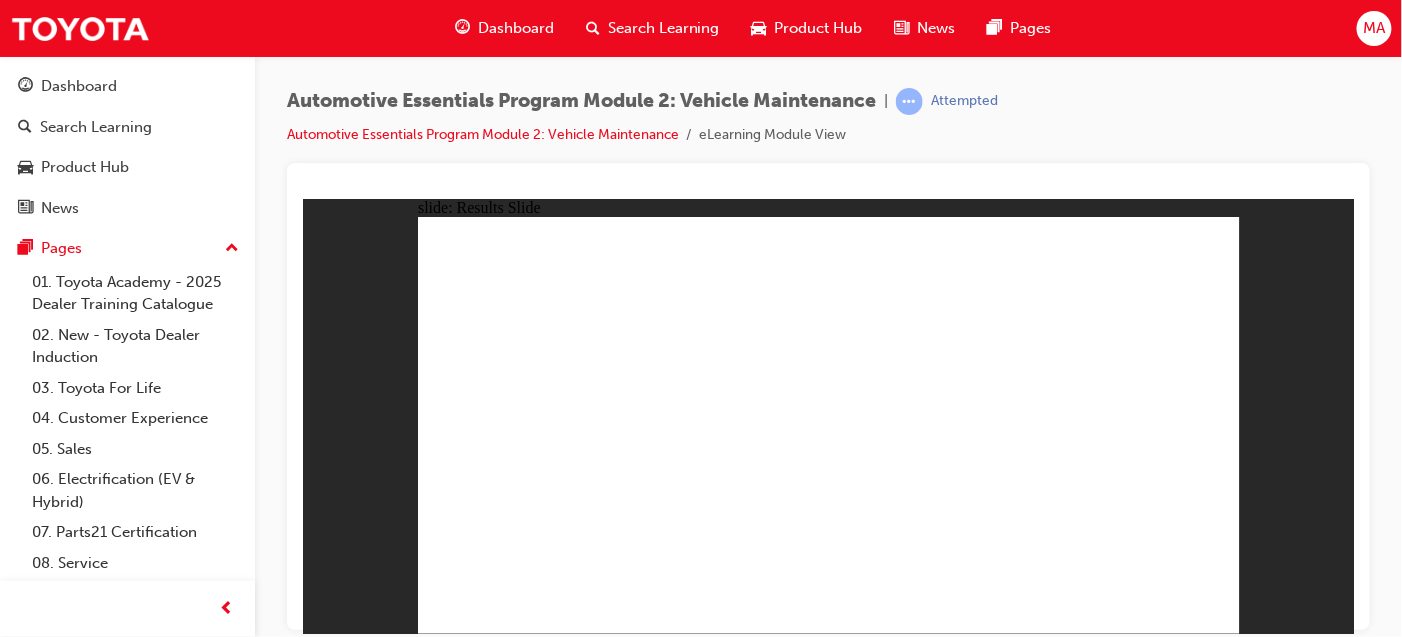 click 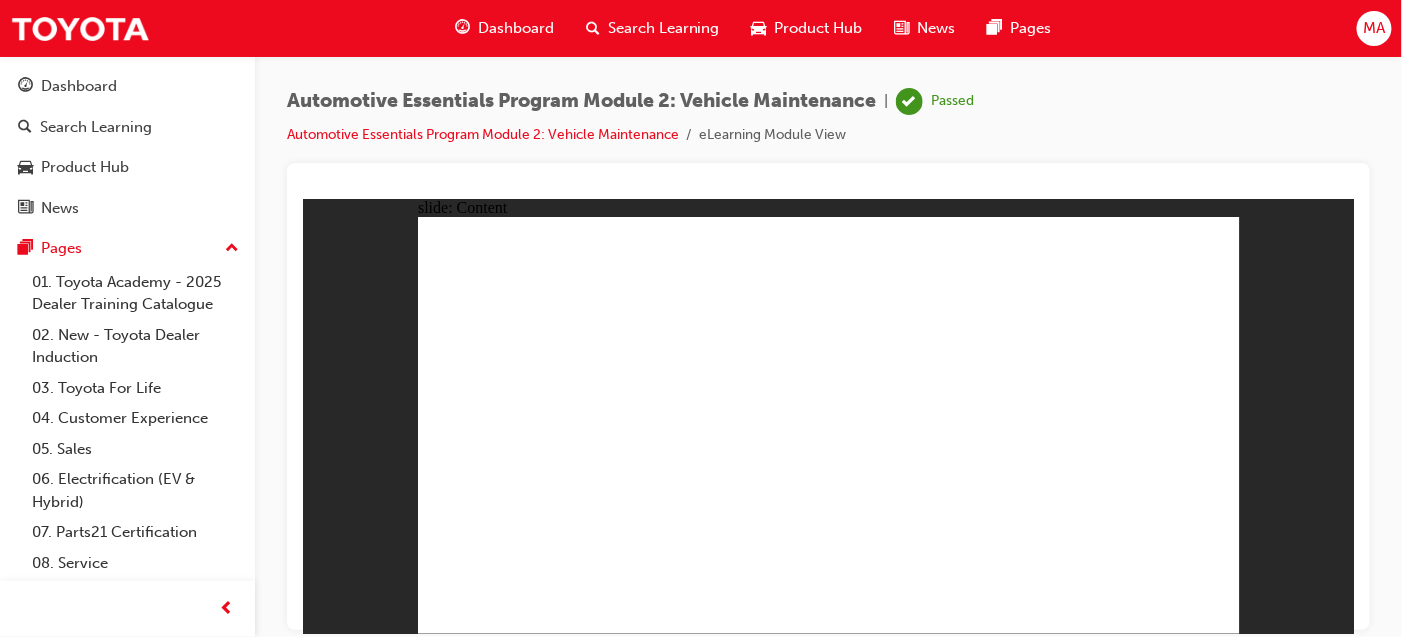 drag, startPoint x: 673, startPoint y: 539, endPoint x: 663, endPoint y: 538, distance: 10.049875 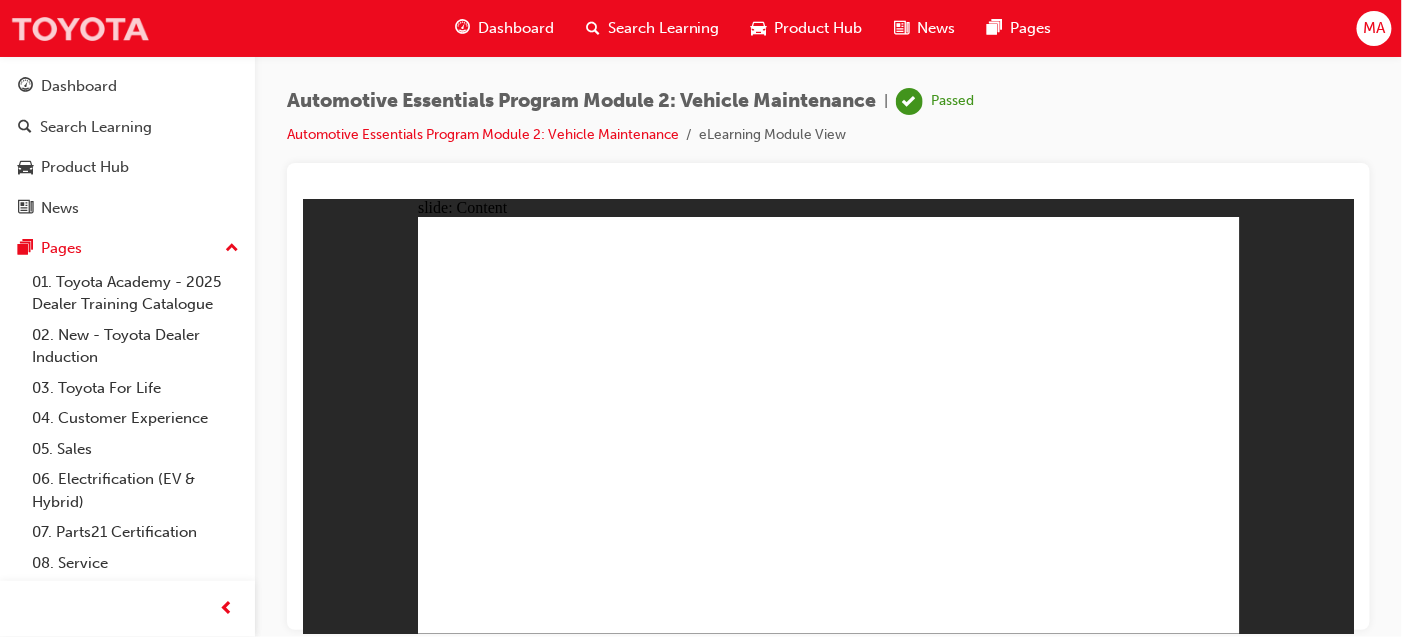 click at bounding box center [80, 28] 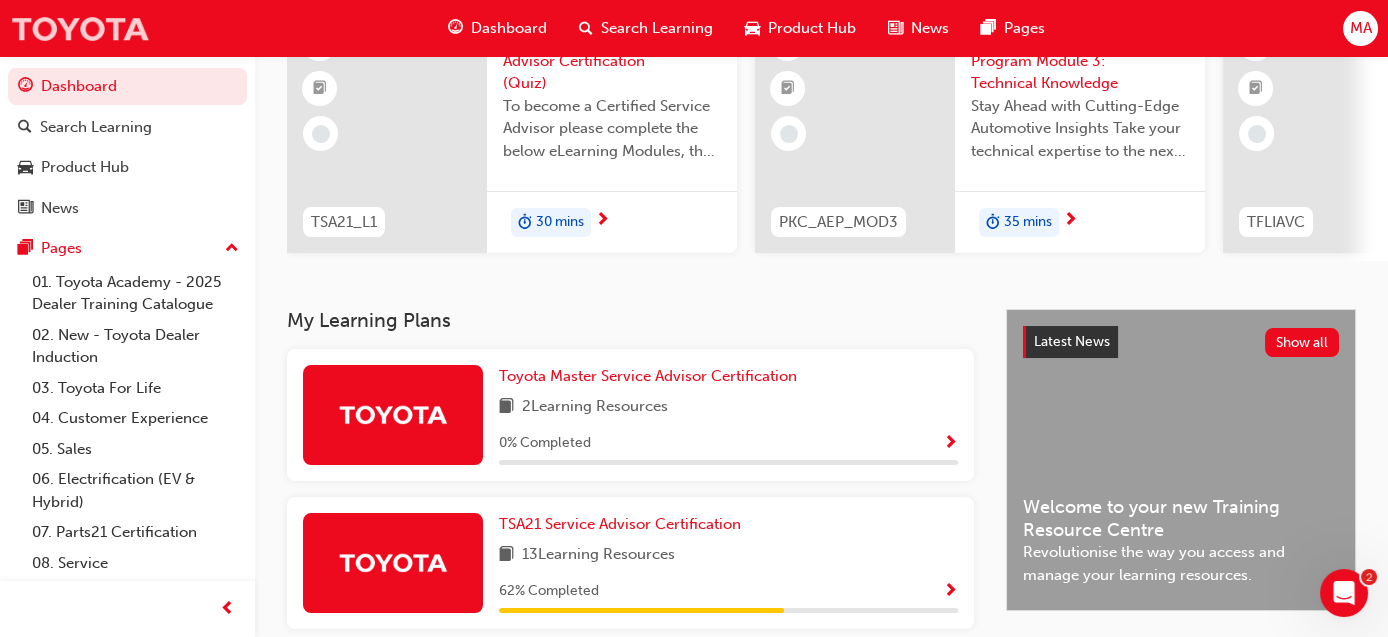 scroll, scrollTop: 499, scrollLeft: 0, axis: vertical 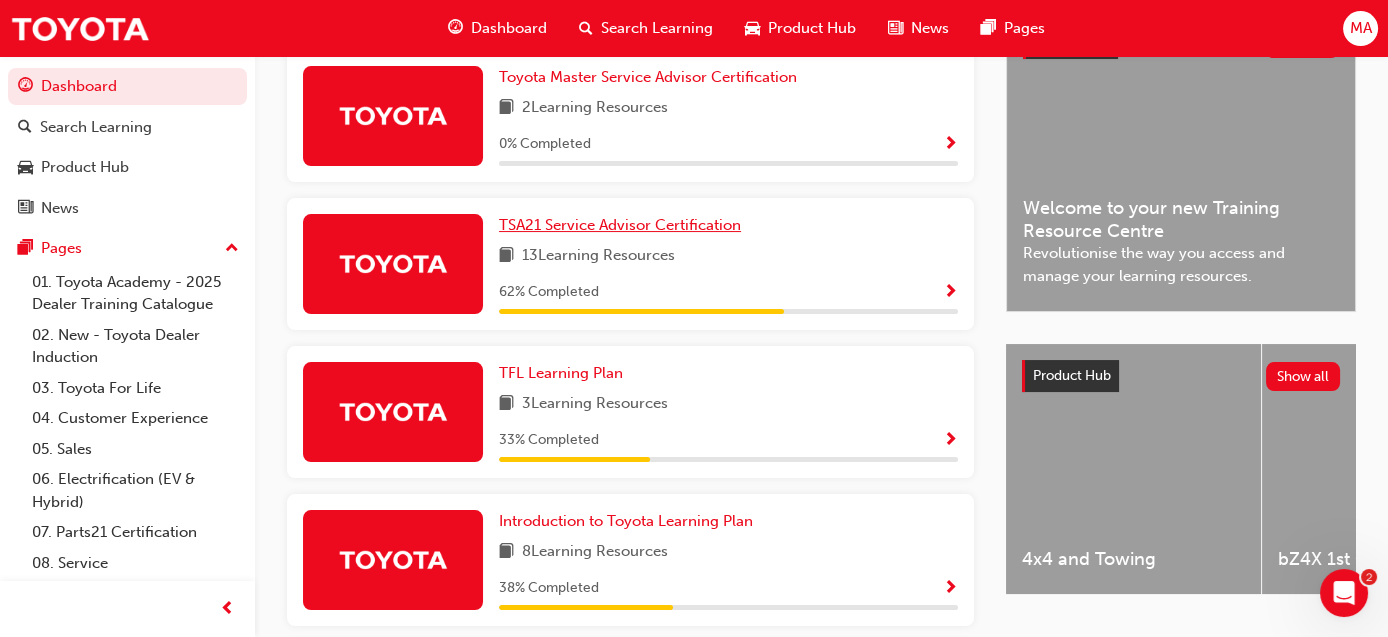 click on "TSA21 Service Advisor Certification" at bounding box center (620, 225) 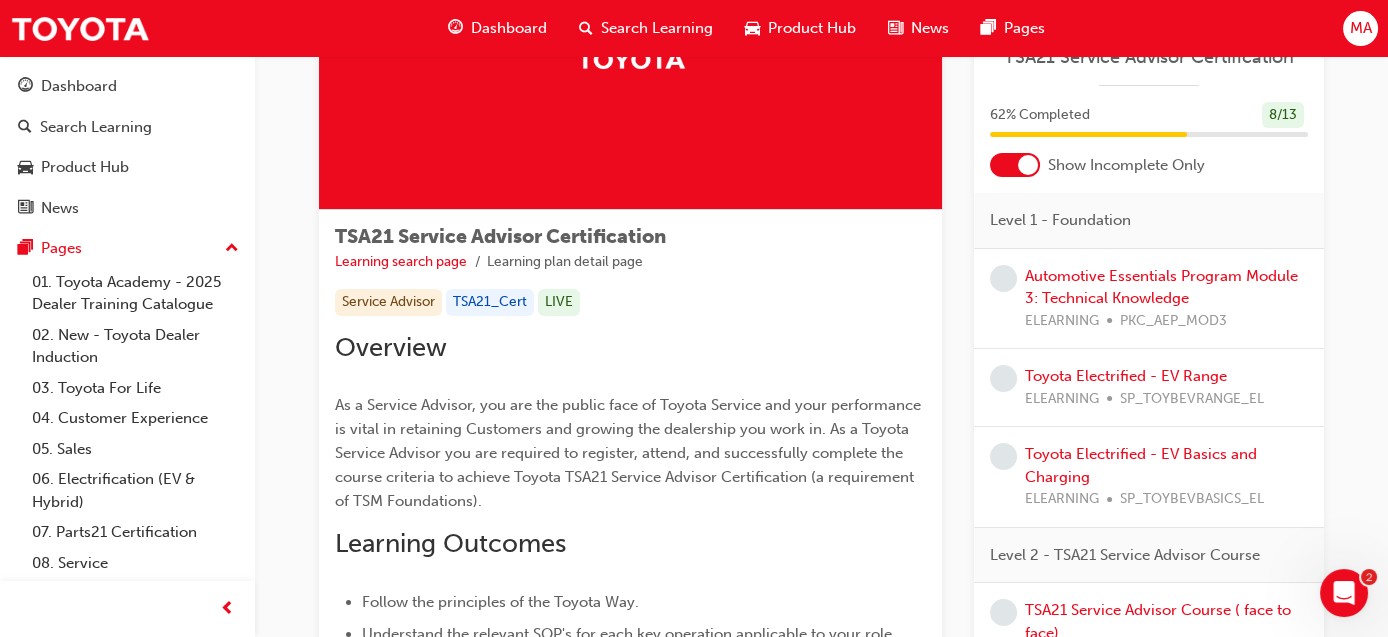 scroll, scrollTop: 200, scrollLeft: 0, axis: vertical 